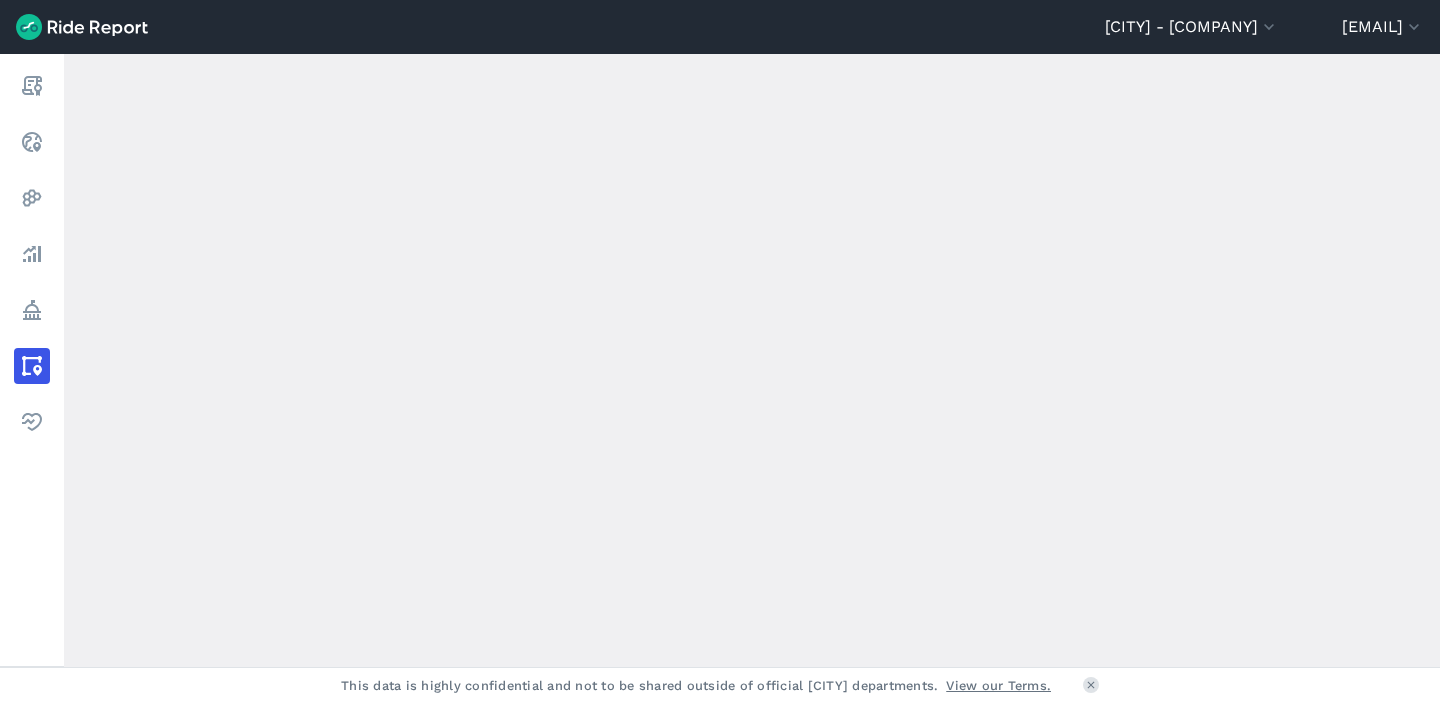 scroll, scrollTop: 0, scrollLeft: 0, axis: both 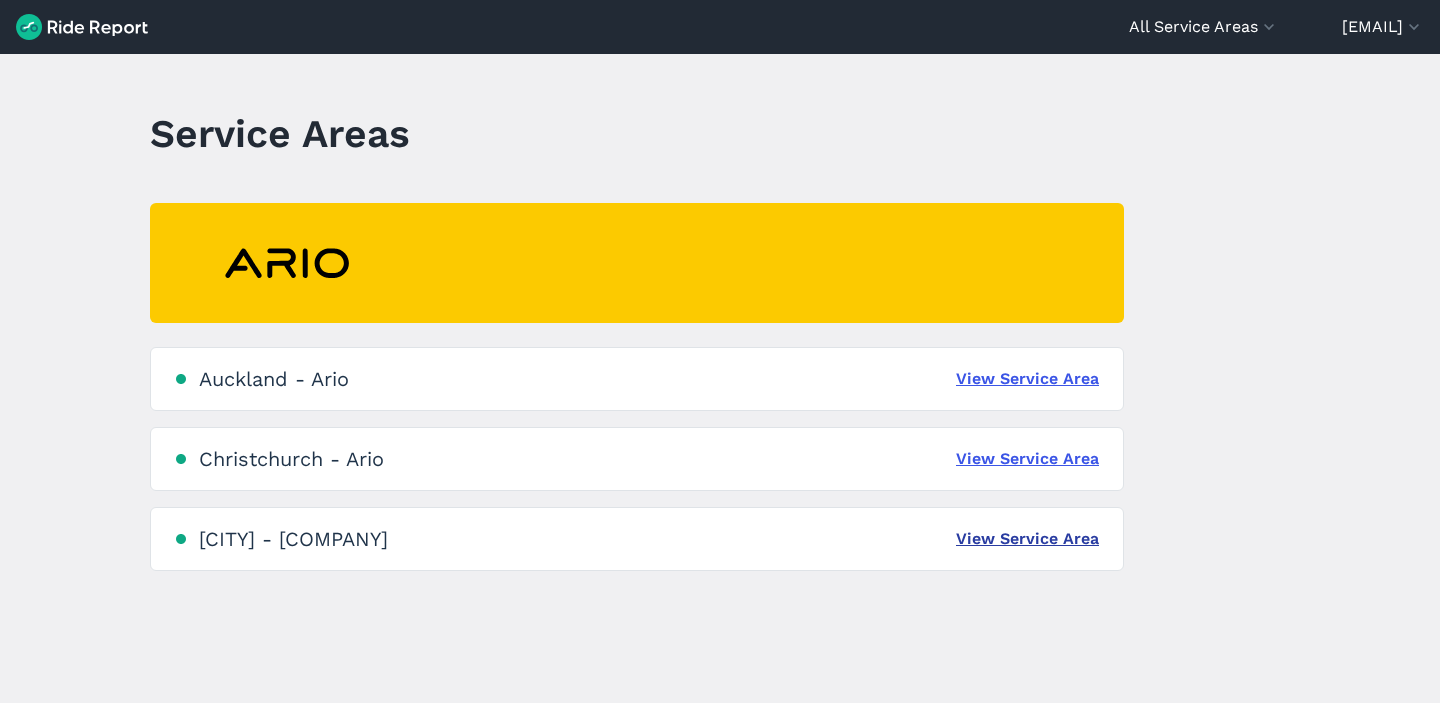 click on "View Service Area" at bounding box center (1027, 539) 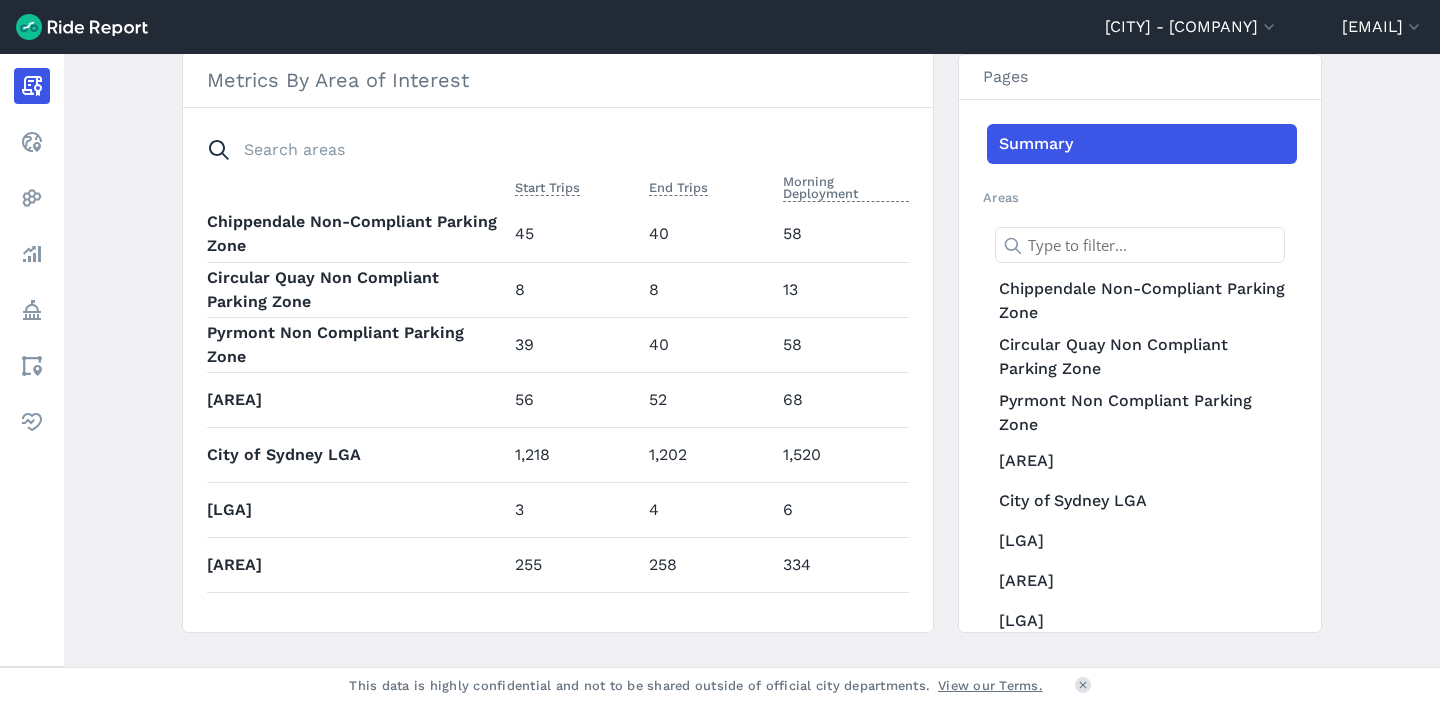 scroll, scrollTop: 884, scrollLeft: 0, axis: vertical 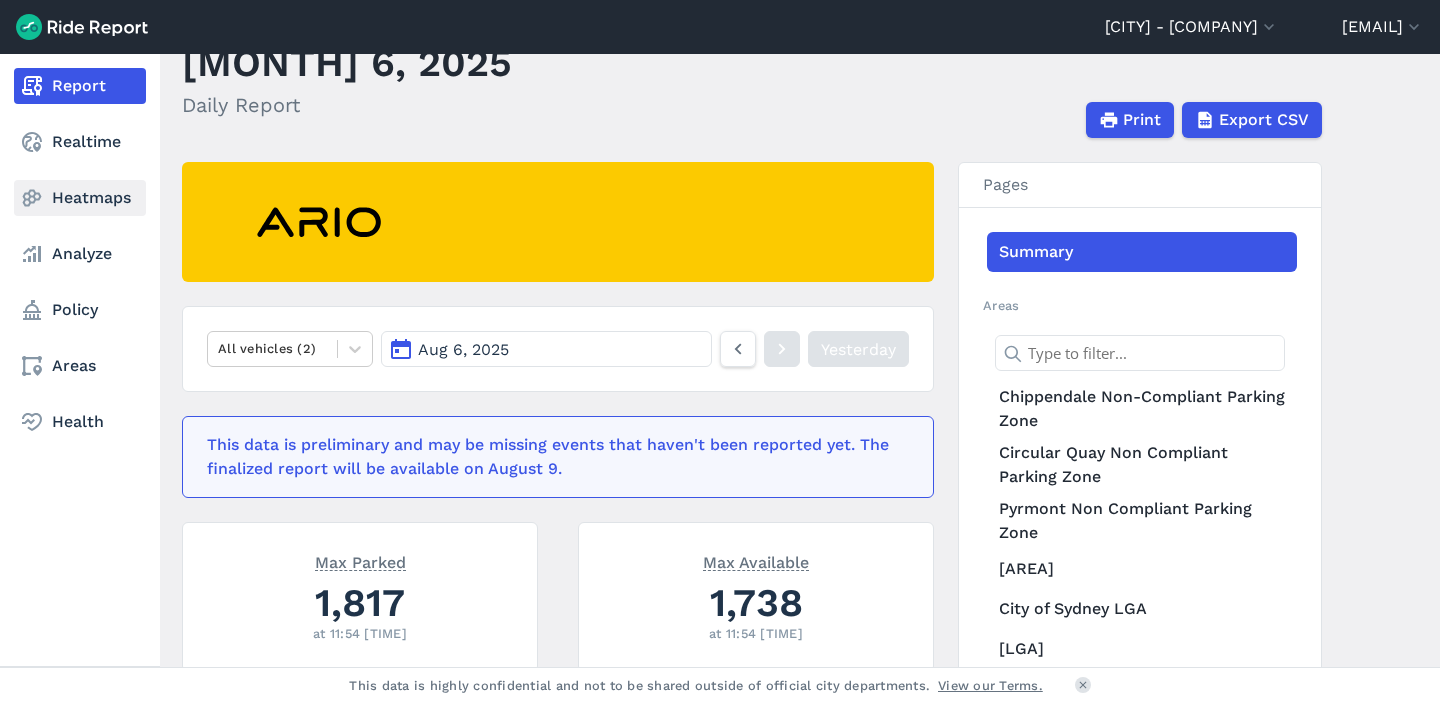 click on "Heatmaps" at bounding box center [80, 198] 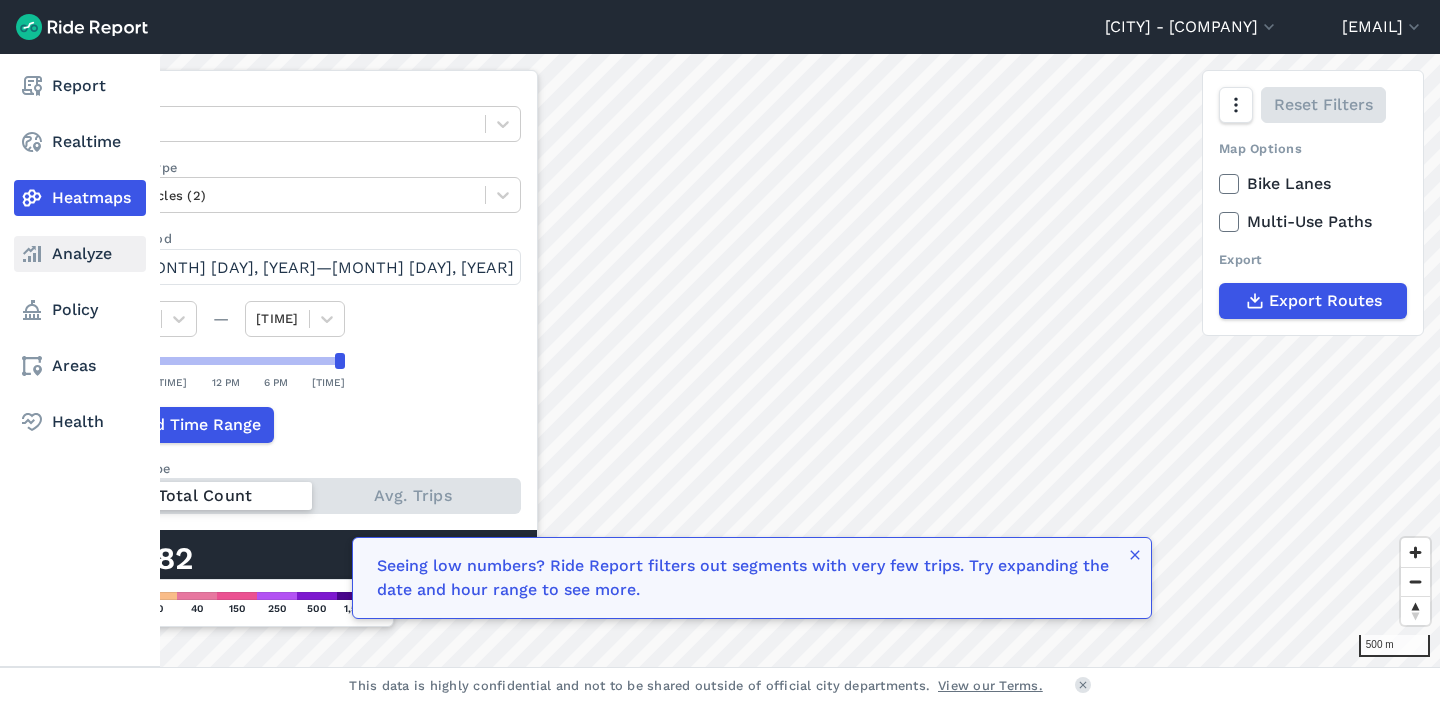click on "Analyze" at bounding box center (80, 254) 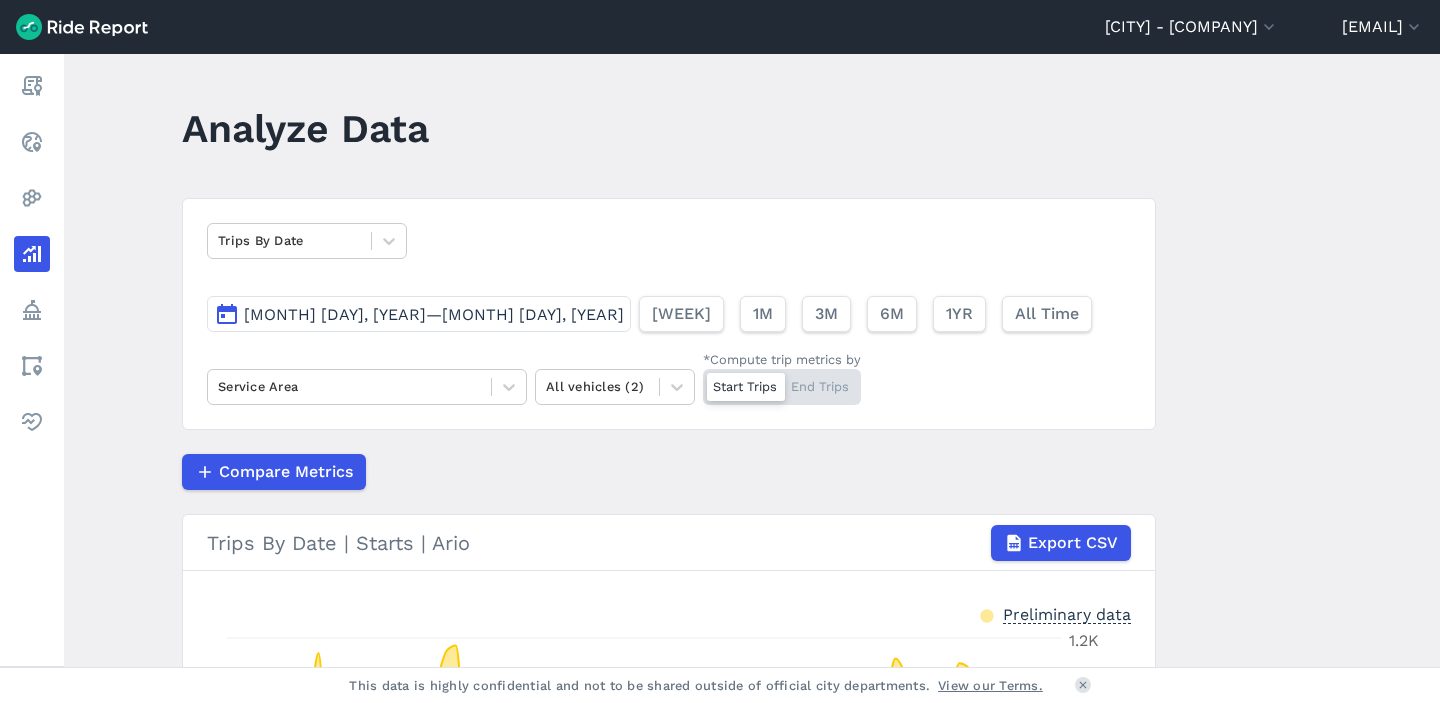 scroll, scrollTop: 0, scrollLeft: 0, axis: both 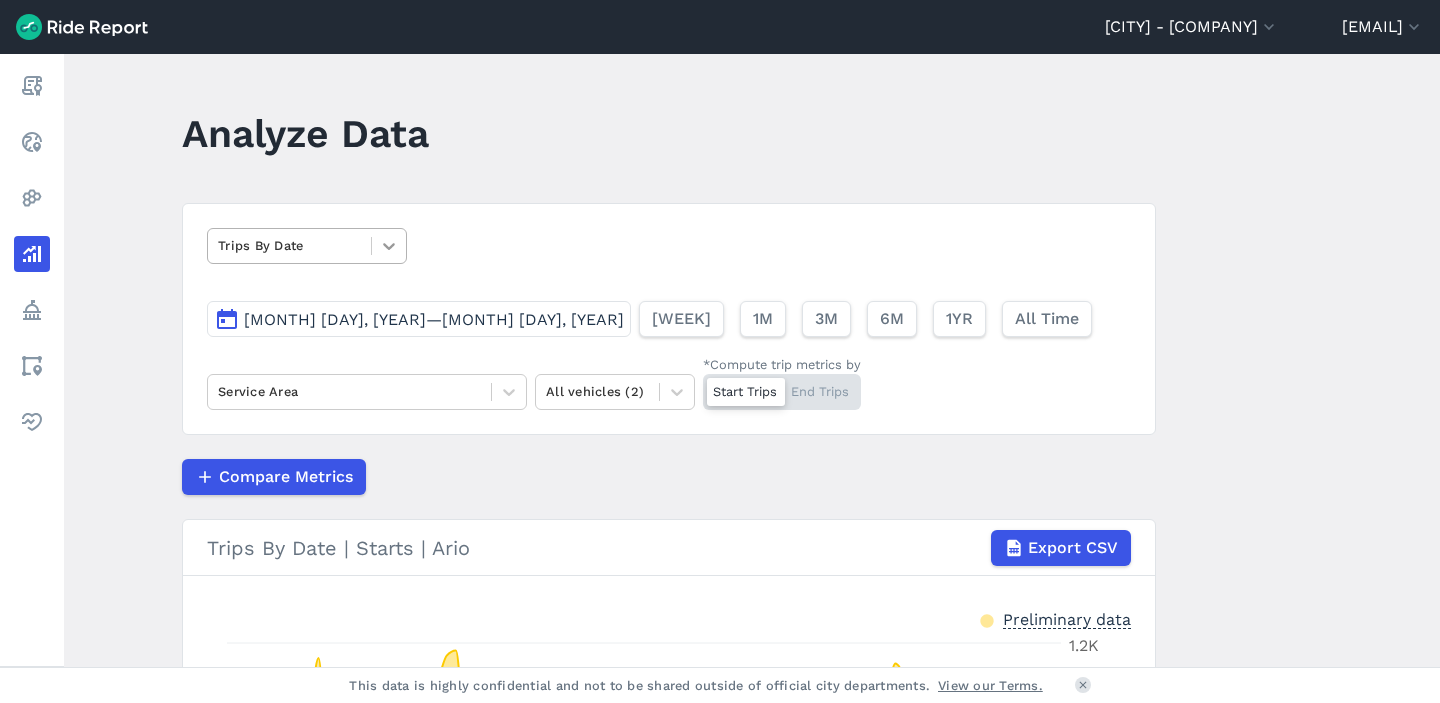 click 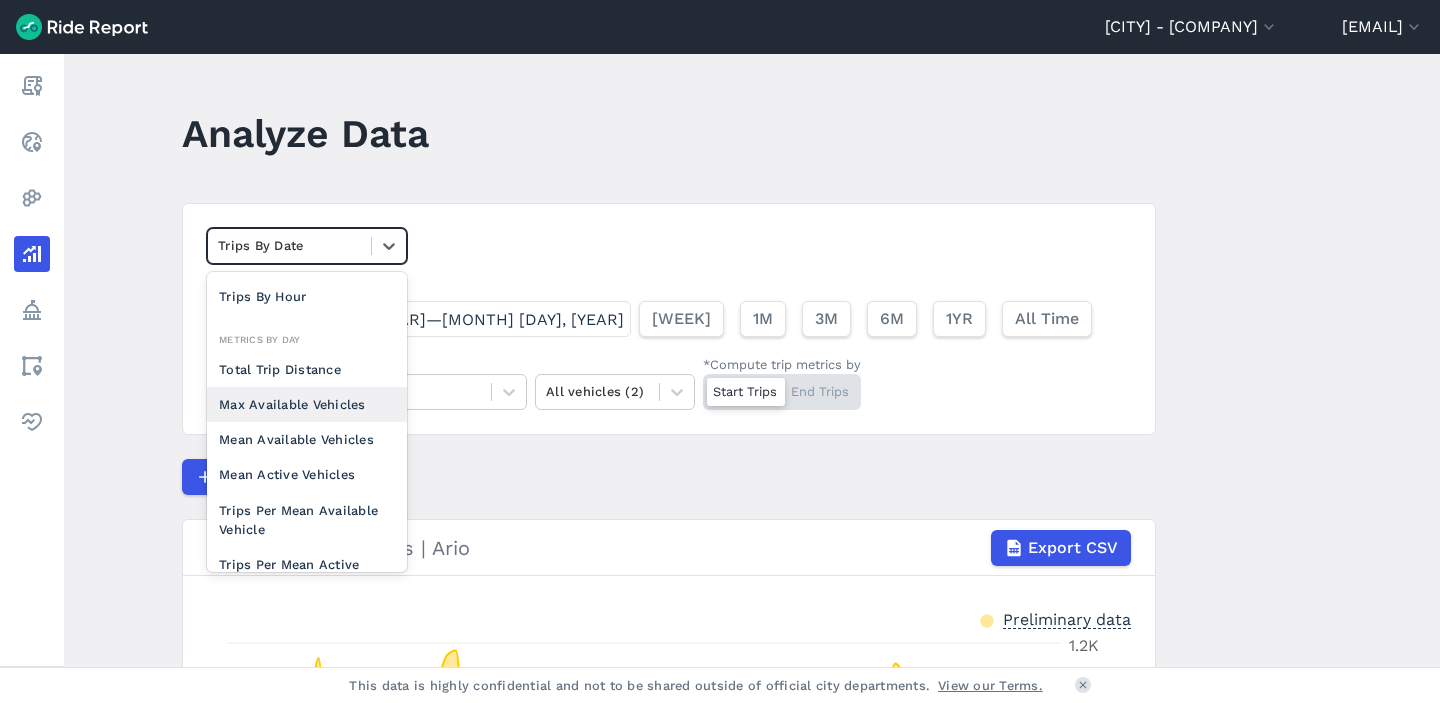 scroll, scrollTop: 173, scrollLeft: 0, axis: vertical 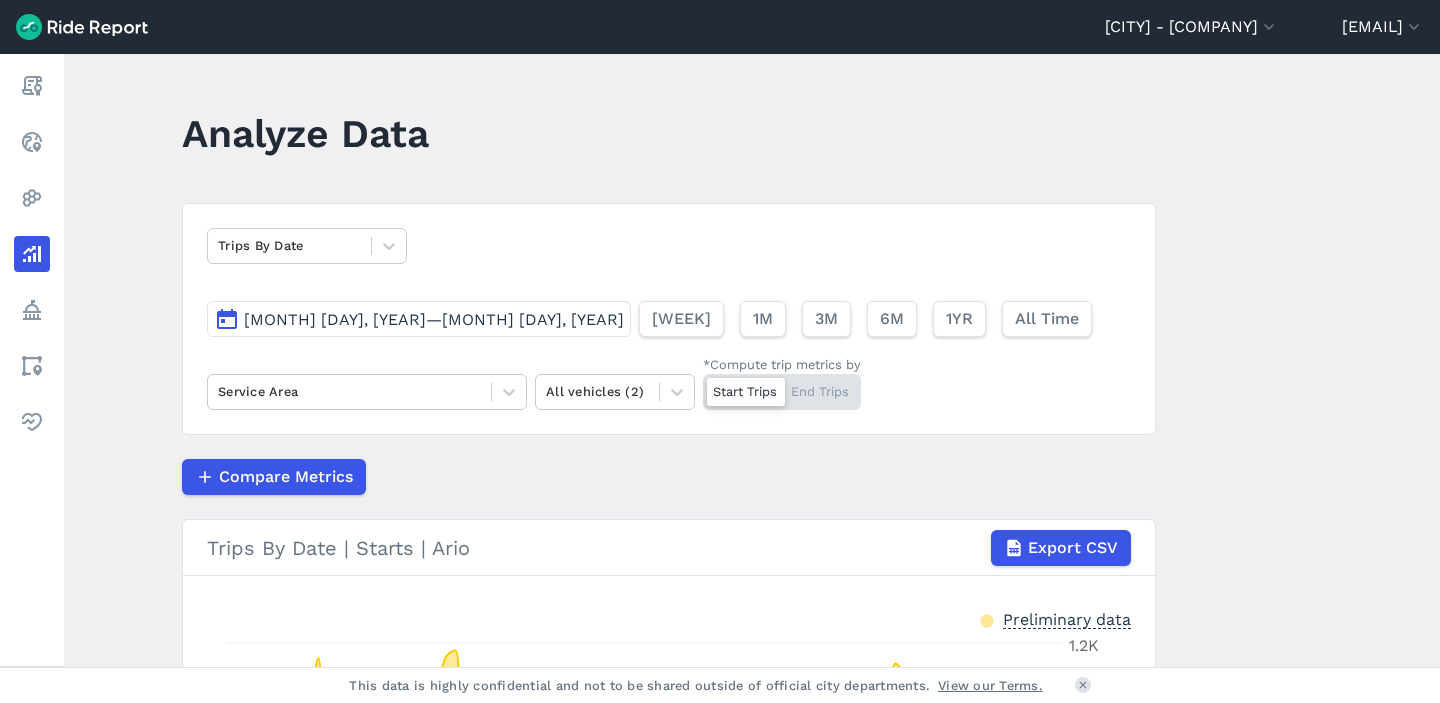 click on "Preliminary data [MONTH] 7 [MONTH] 15 [MONTH] 23 [MONTH] 31 [MONTH] 7 [MONTH] 14 [MONTH] 22 [MONTH] 30 [MONTH] 7 [MONTH] 14 [MONTH] 21 [MONTH] 28 [MONTH] 5 0 trips 300  600  900  1.2K  Trips By Date   | Starts | [COMPANY] Total 73,360 trips Median Per Day 811 trips" at bounding box center [669, 620] 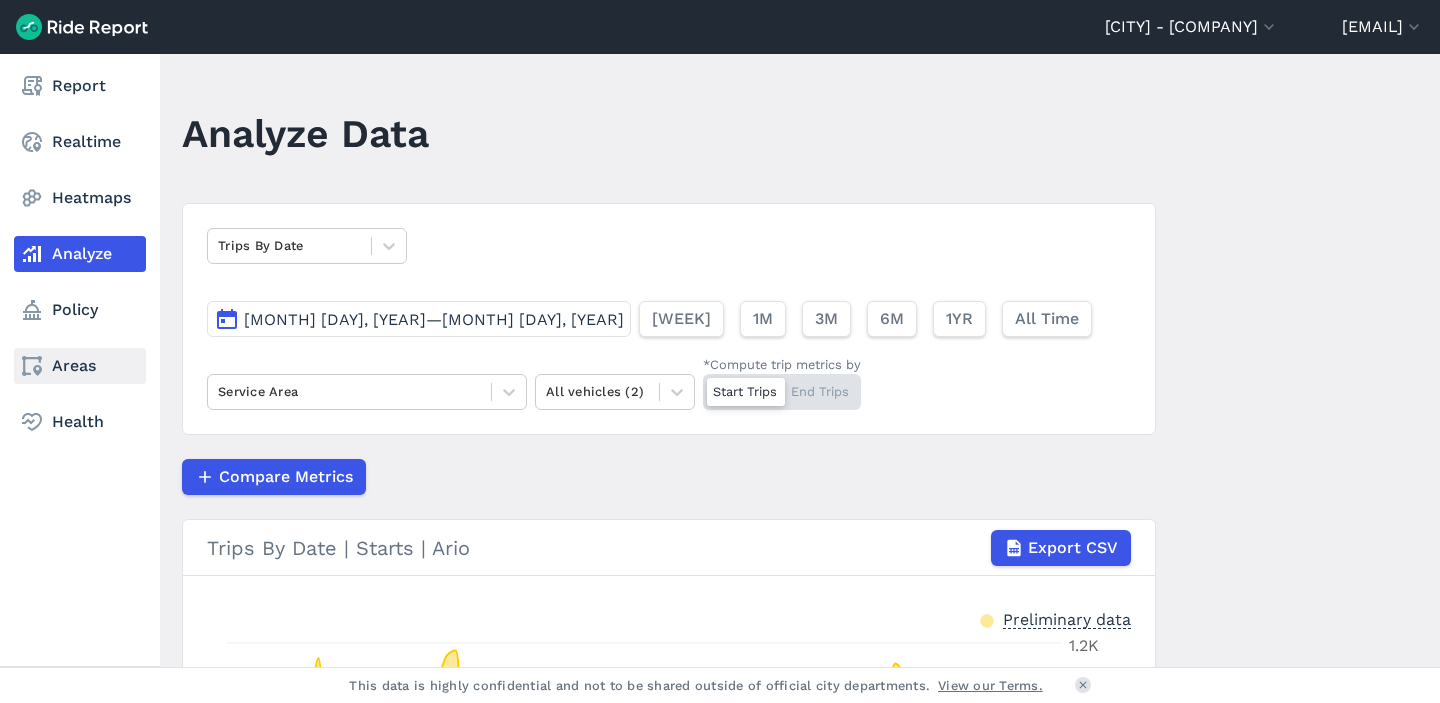 click on "Areas" at bounding box center (80, 366) 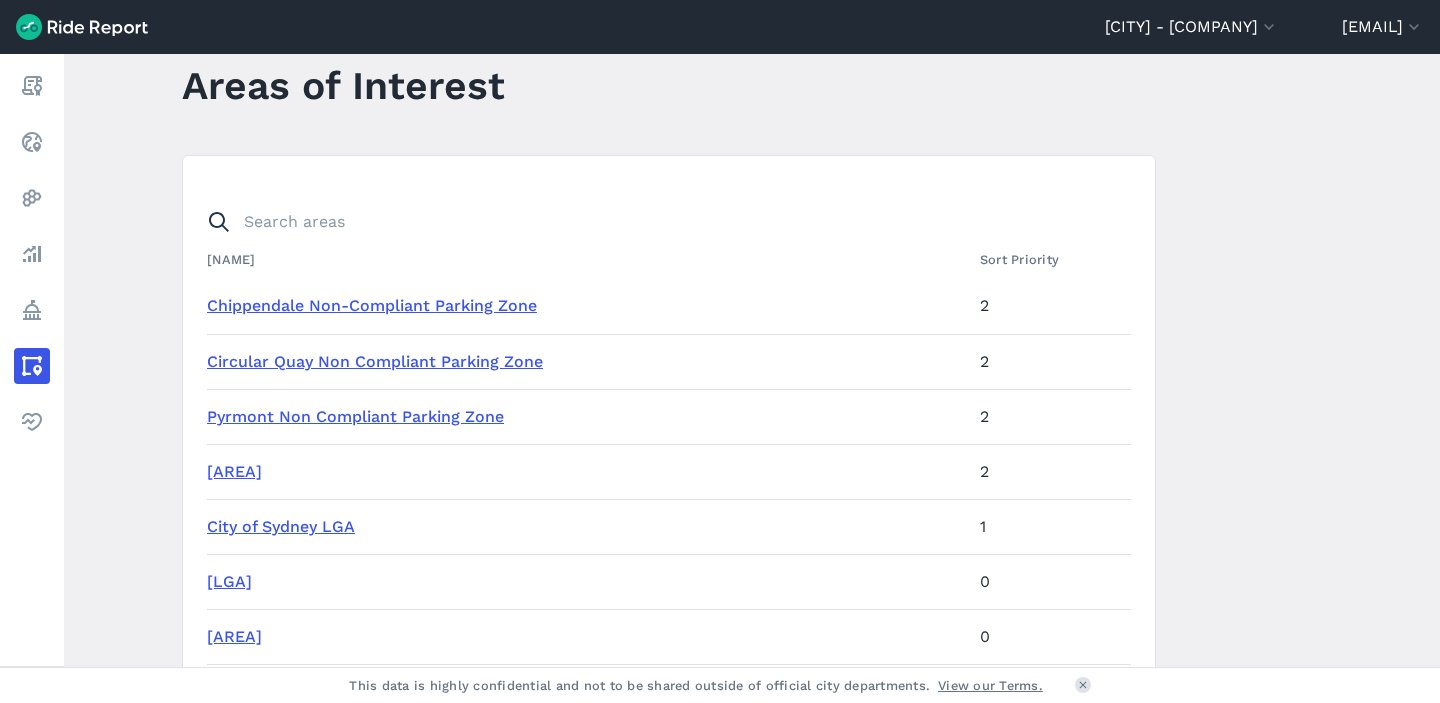 scroll, scrollTop: 83, scrollLeft: 0, axis: vertical 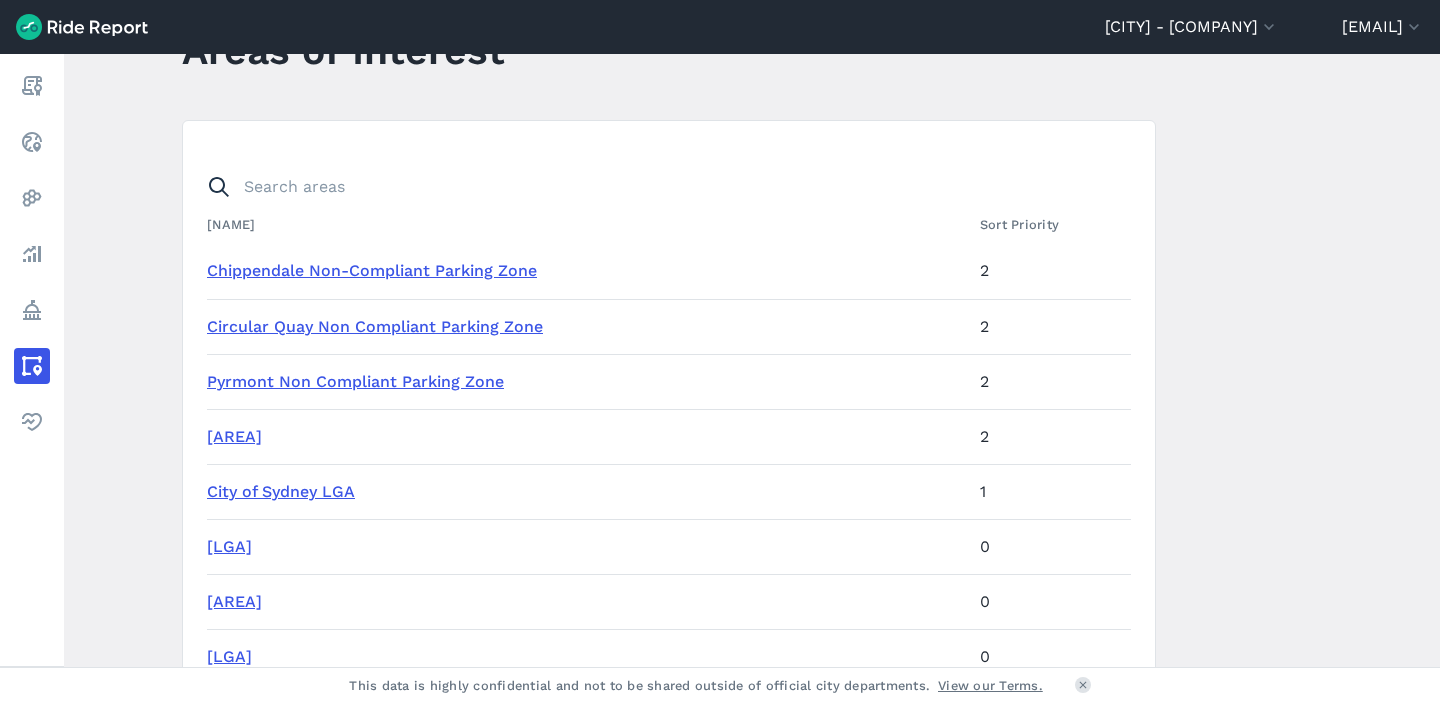 click on "City of Sydney LGA" at bounding box center (281, 491) 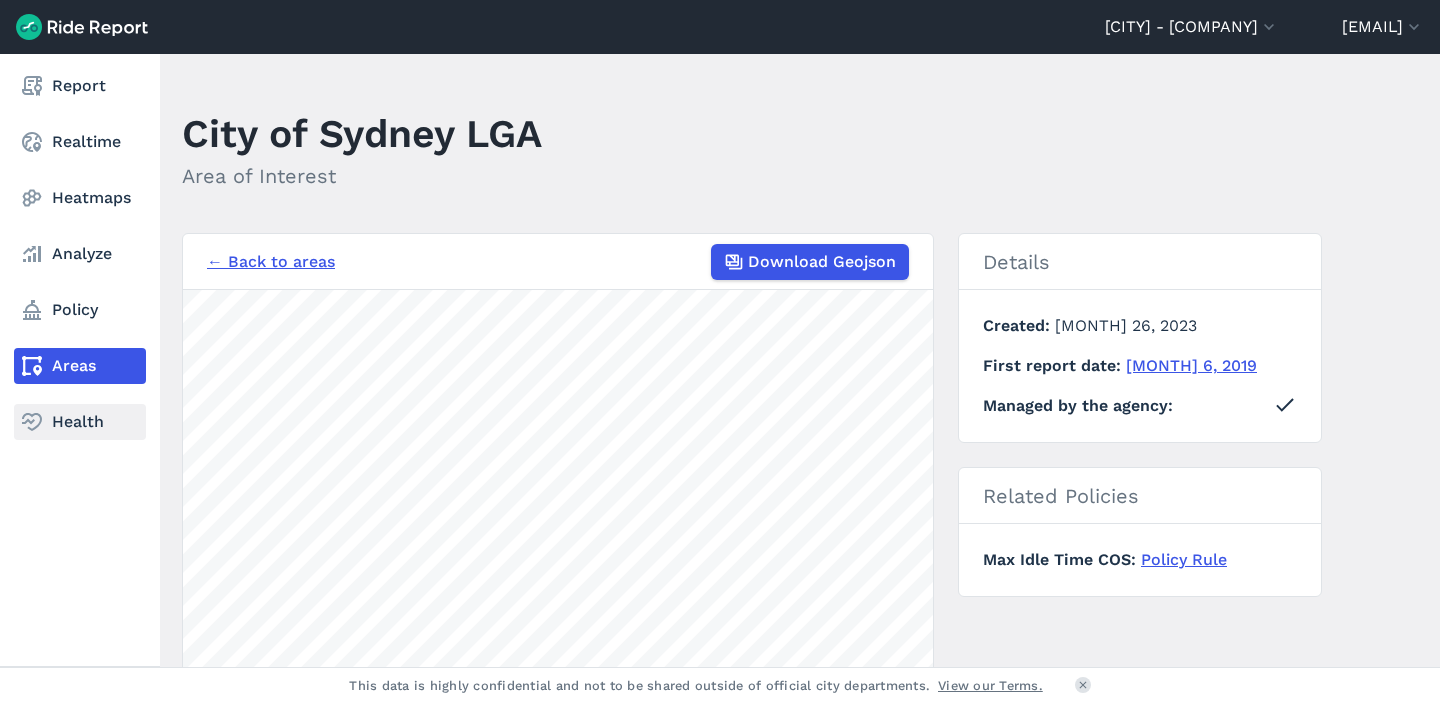click 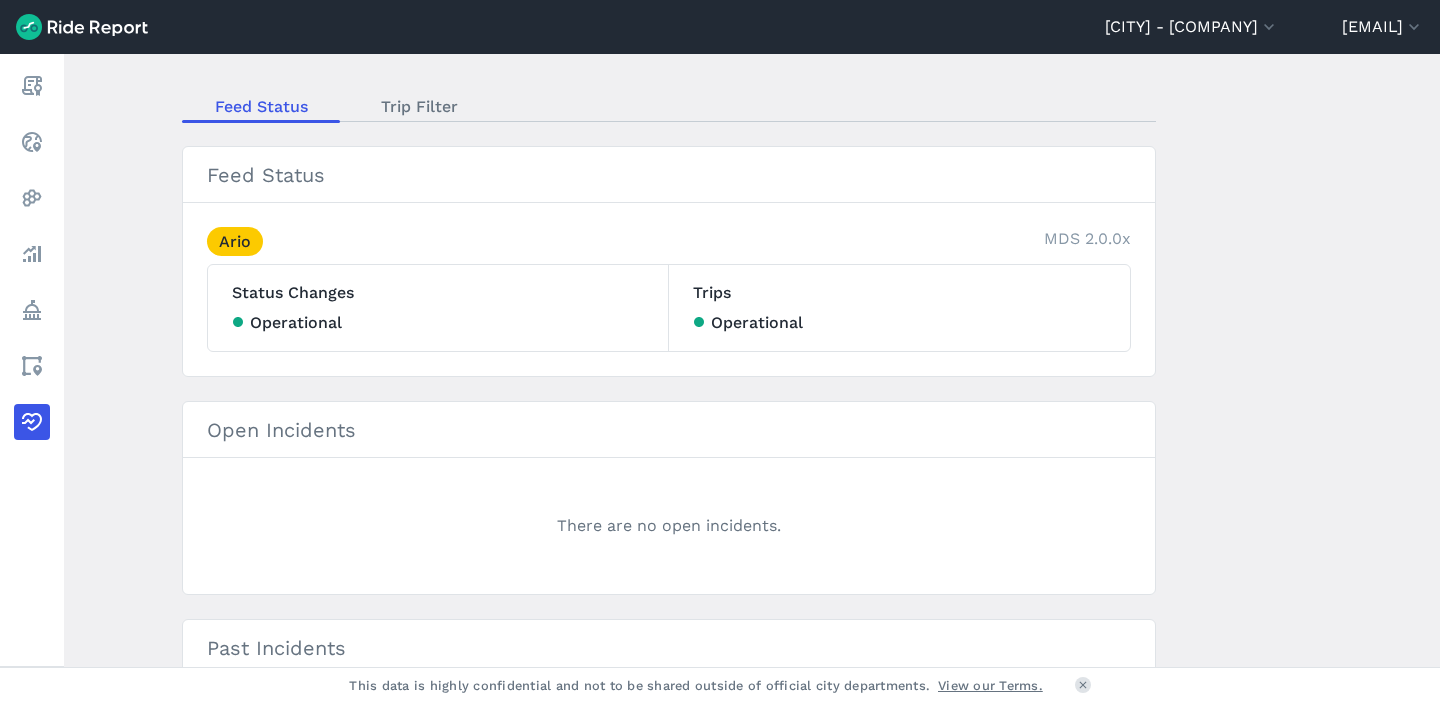 scroll, scrollTop: 0, scrollLeft: 0, axis: both 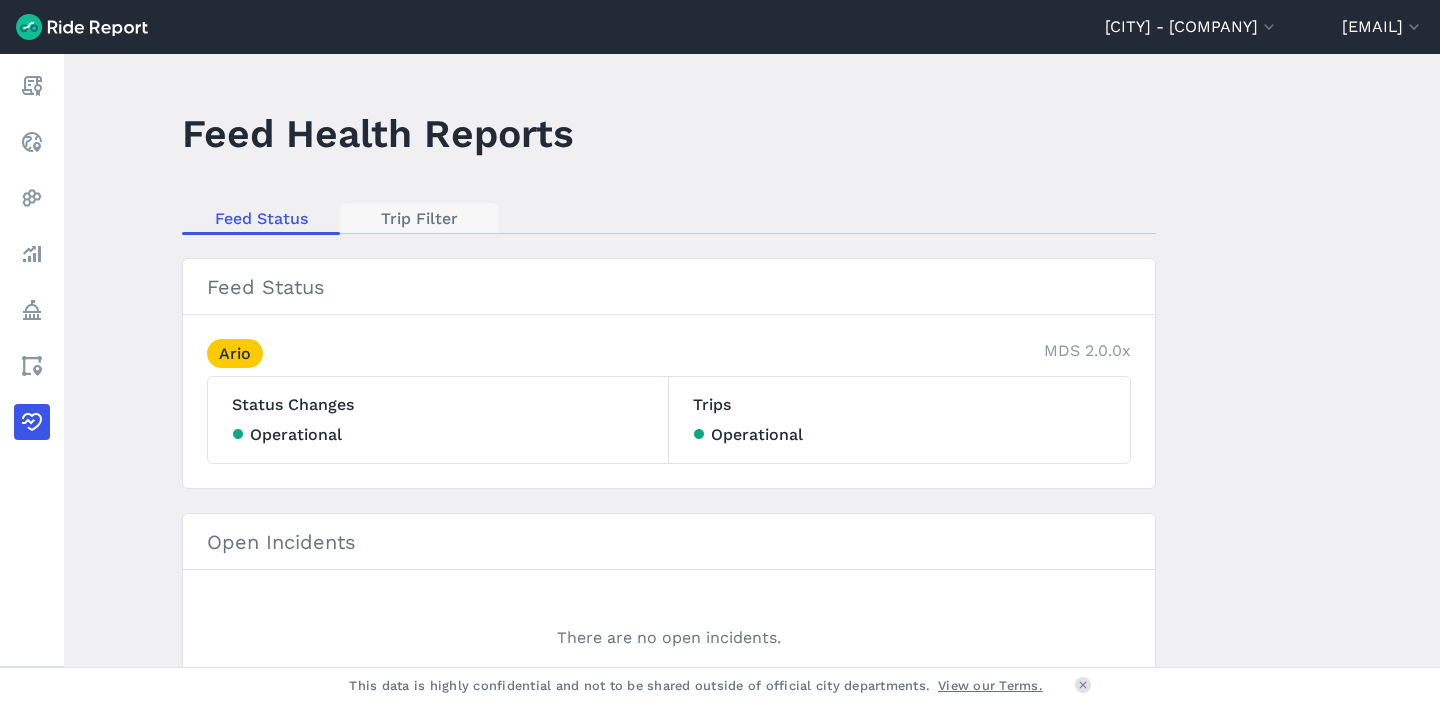 click on "Trip Filter" at bounding box center [419, 218] 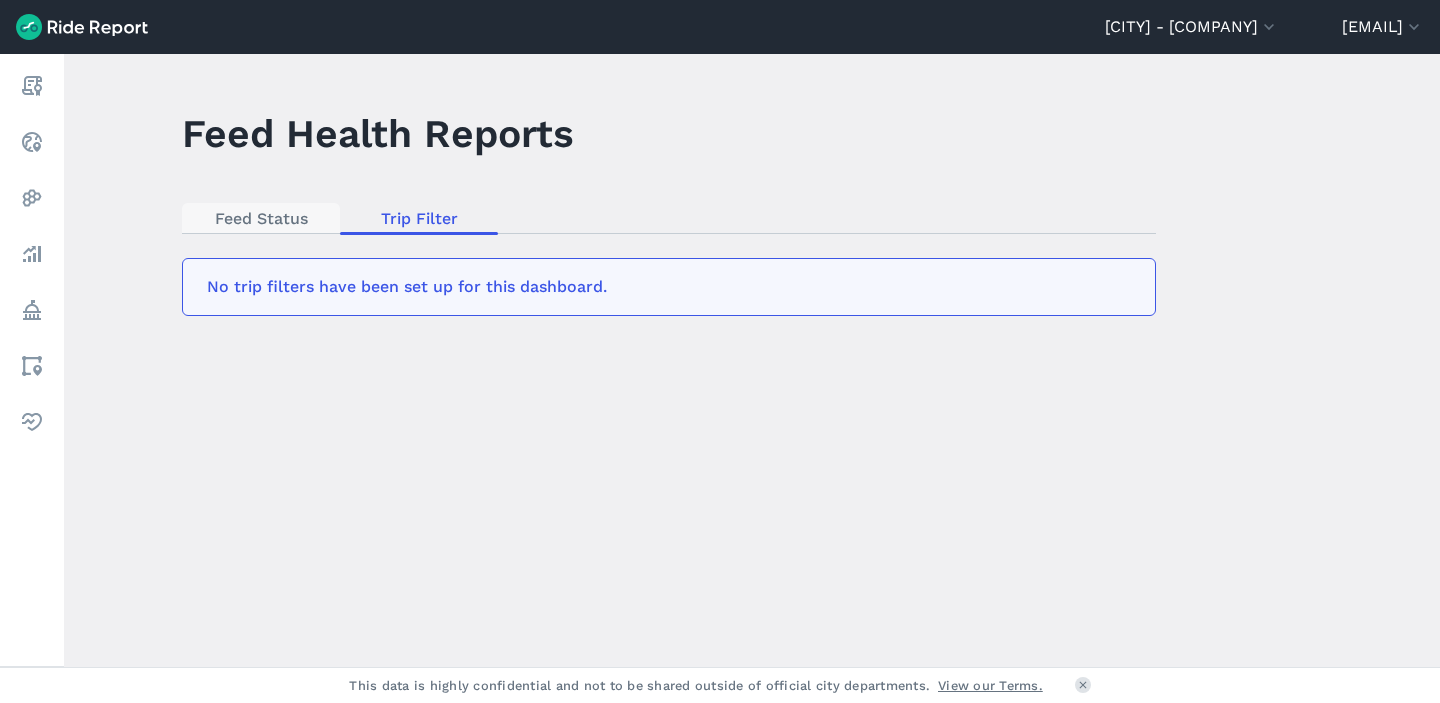 click on "Feed Status" at bounding box center [261, 218] 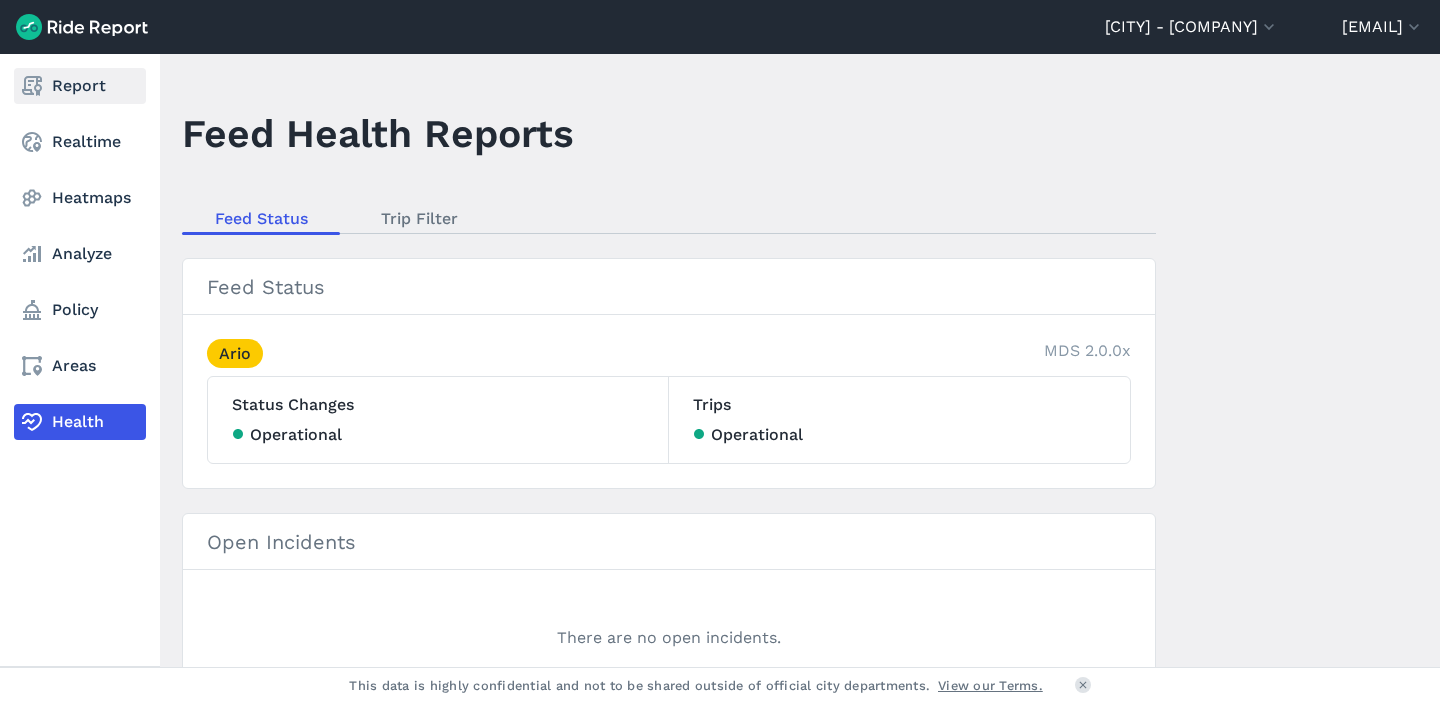 click on "Report" at bounding box center (80, 86) 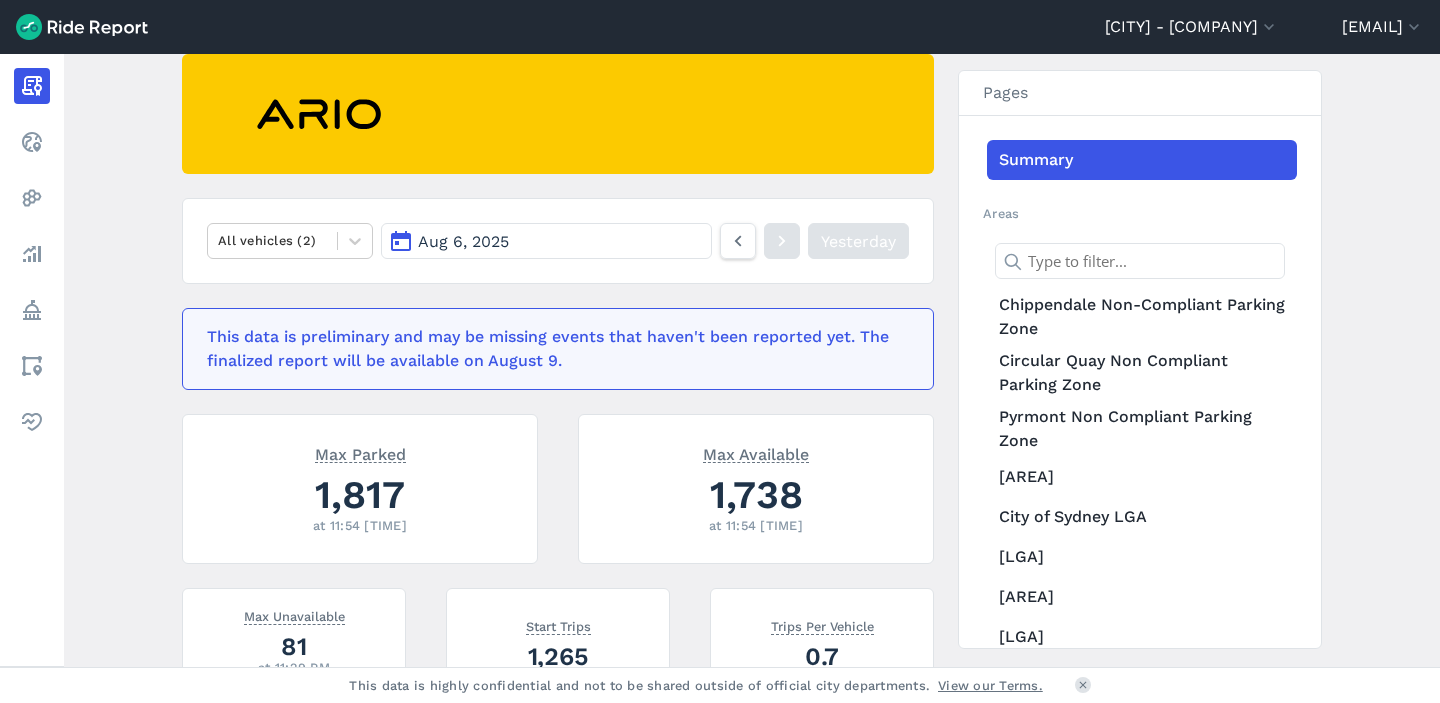 scroll, scrollTop: 202, scrollLeft: 0, axis: vertical 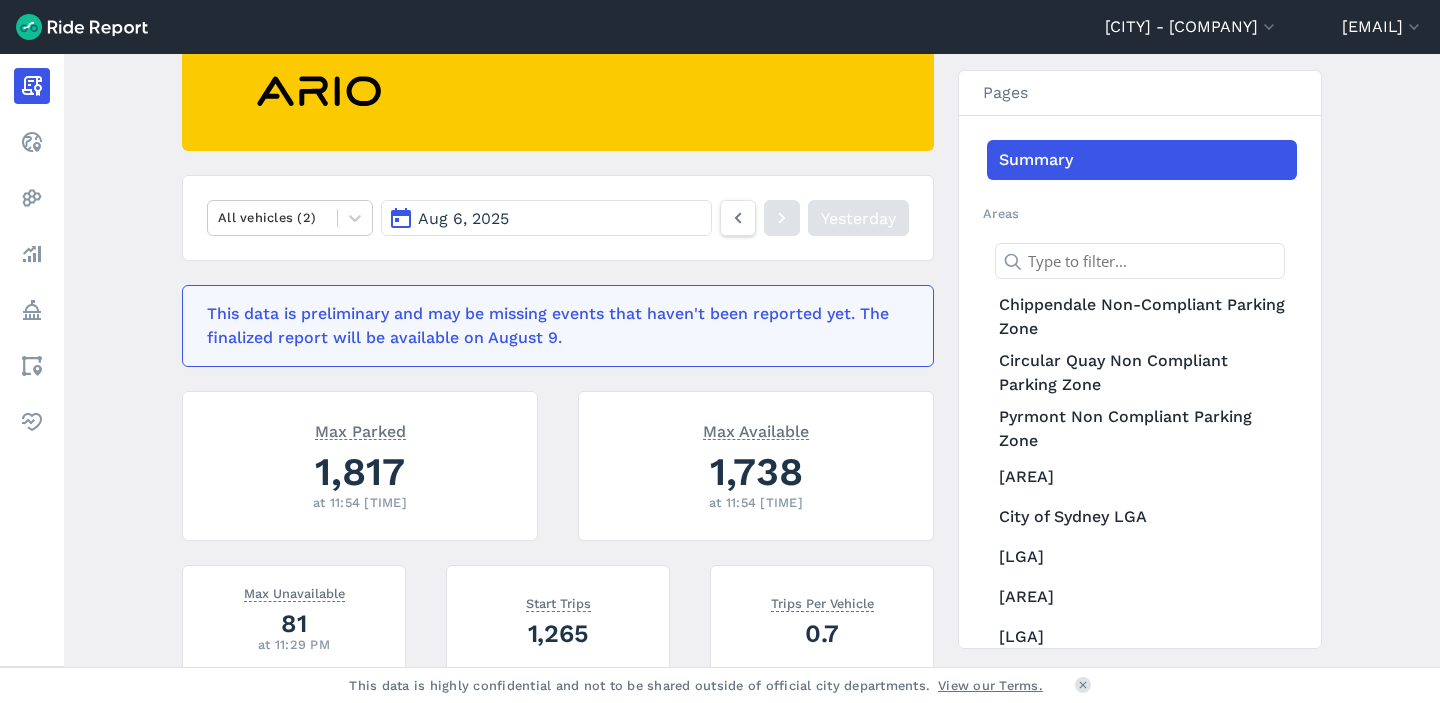 click on "Aug 6, 2025" at bounding box center (546, 218) 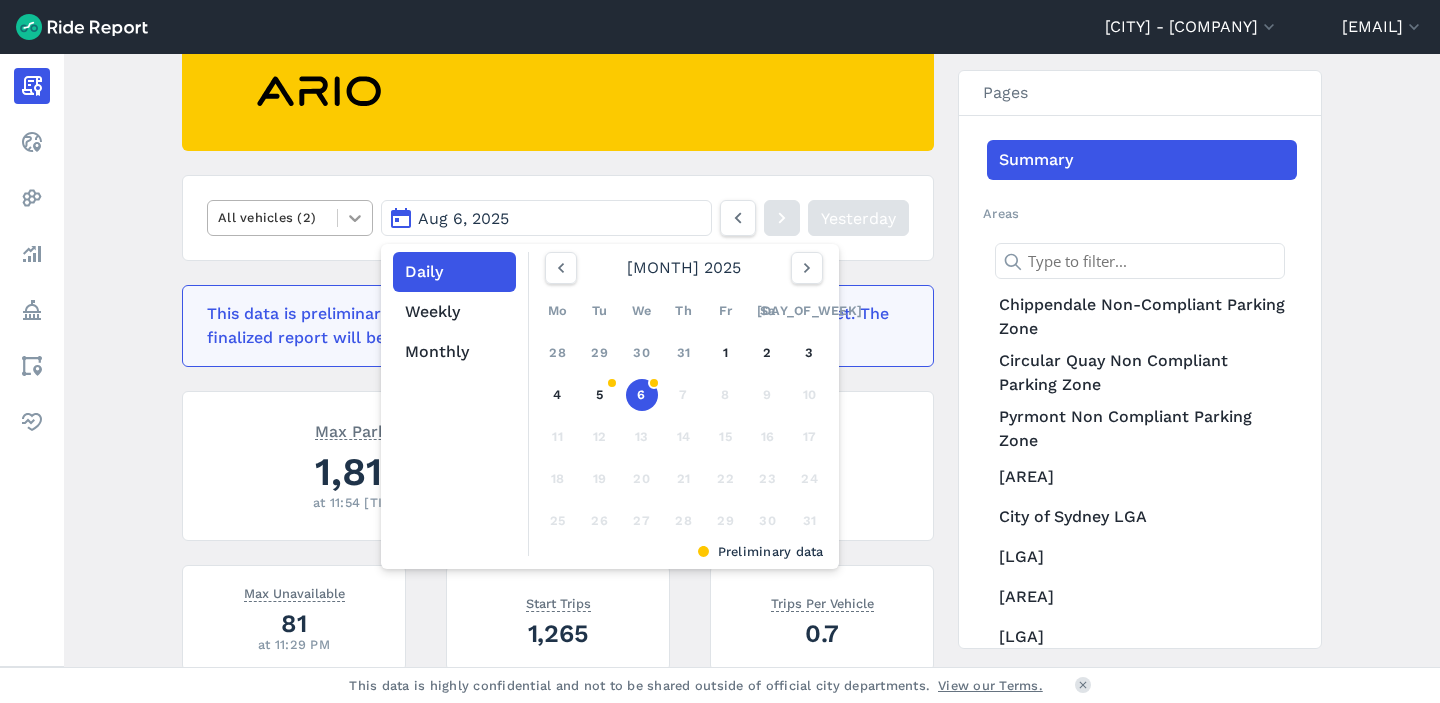 click 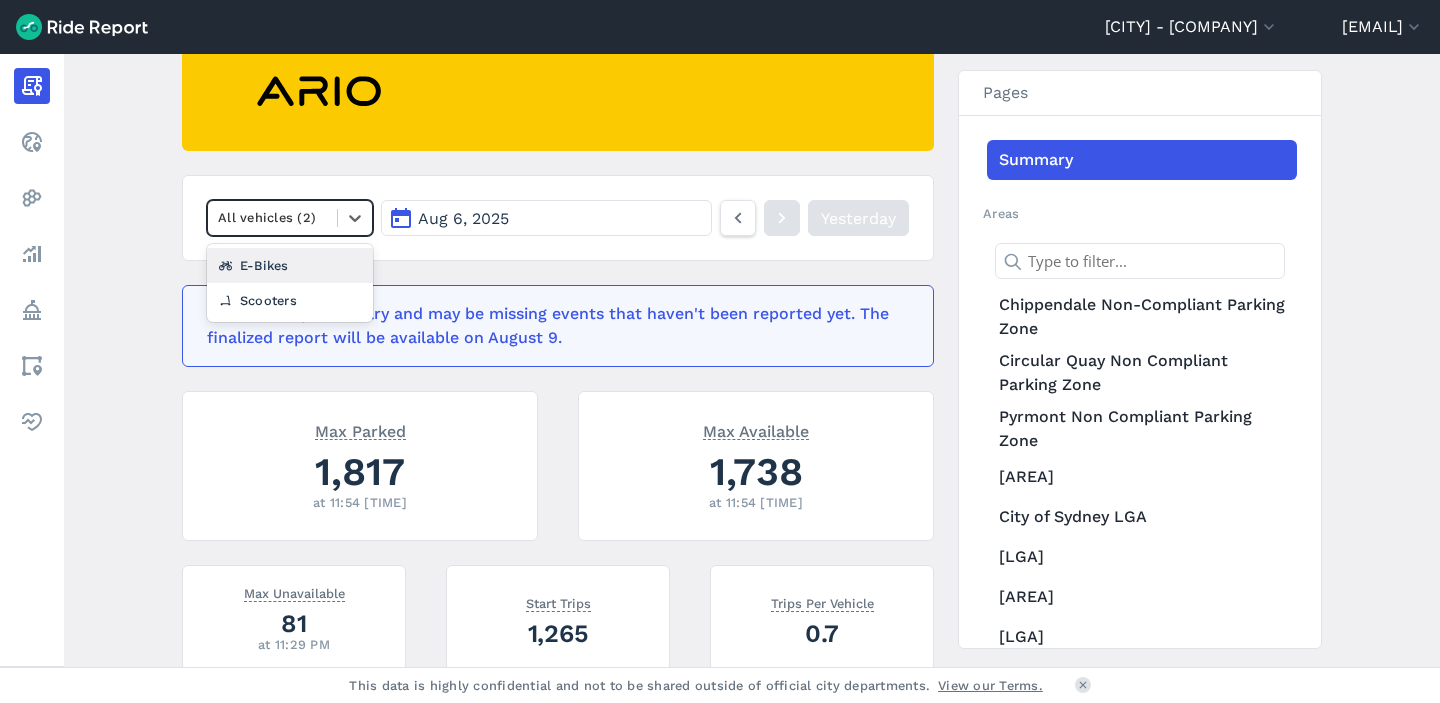 click on "Aug 6, 2025" at bounding box center (546, 218) 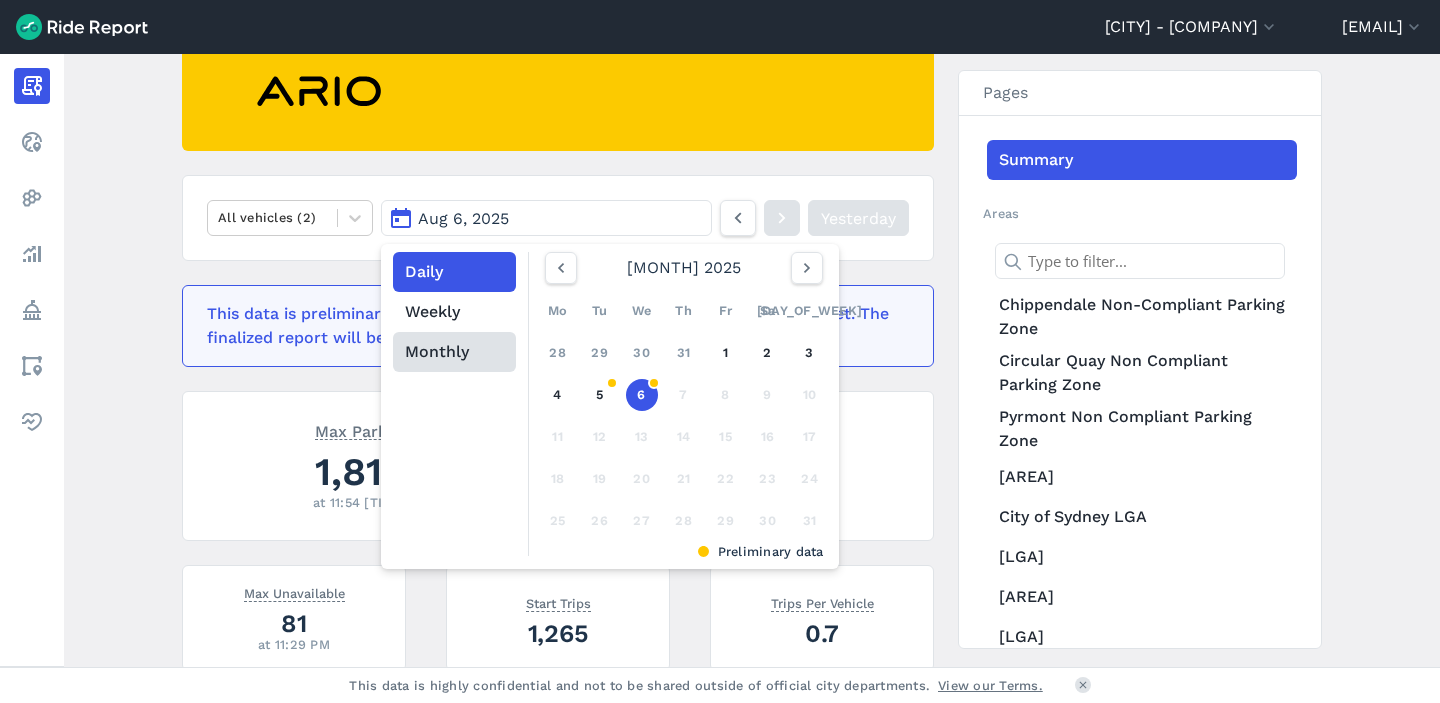click on "Monthly" at bounding box center (454, 352) 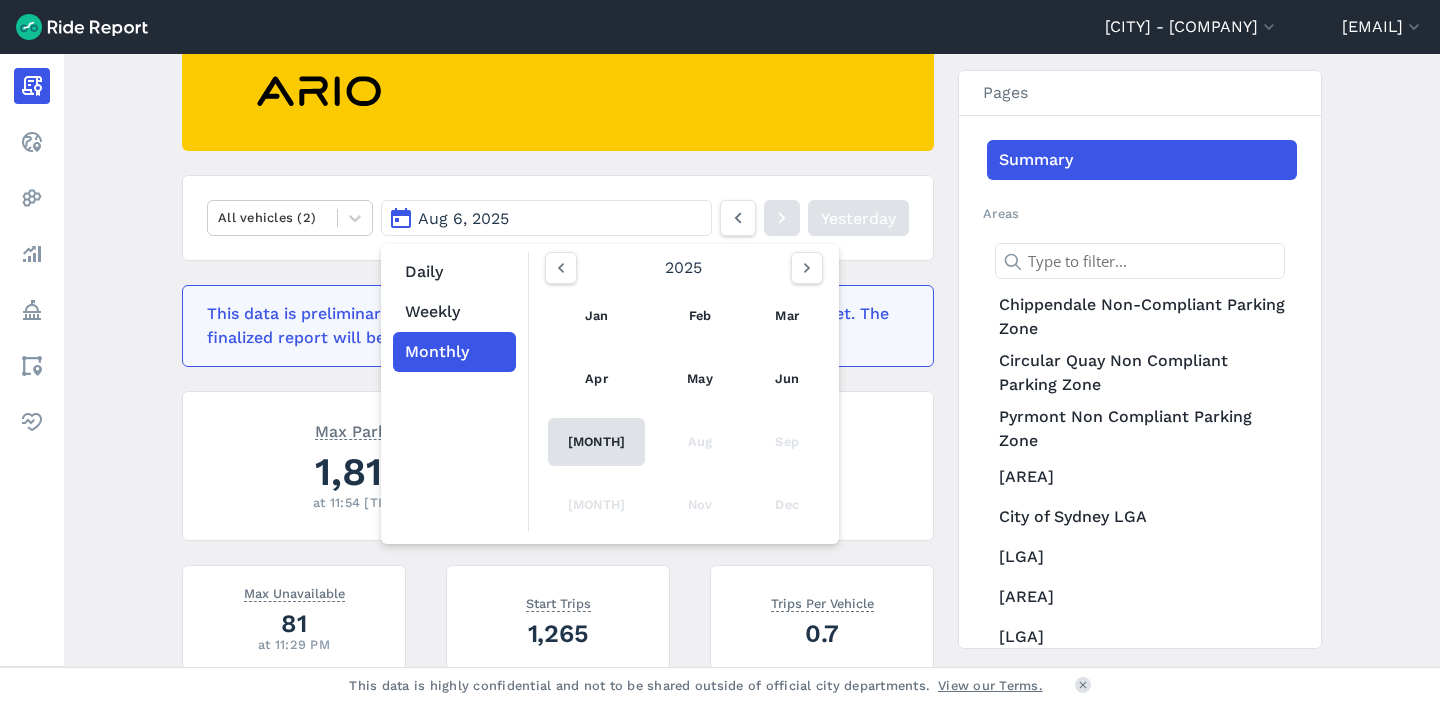click on "[MONTH]" at bounding box center (596, 442) 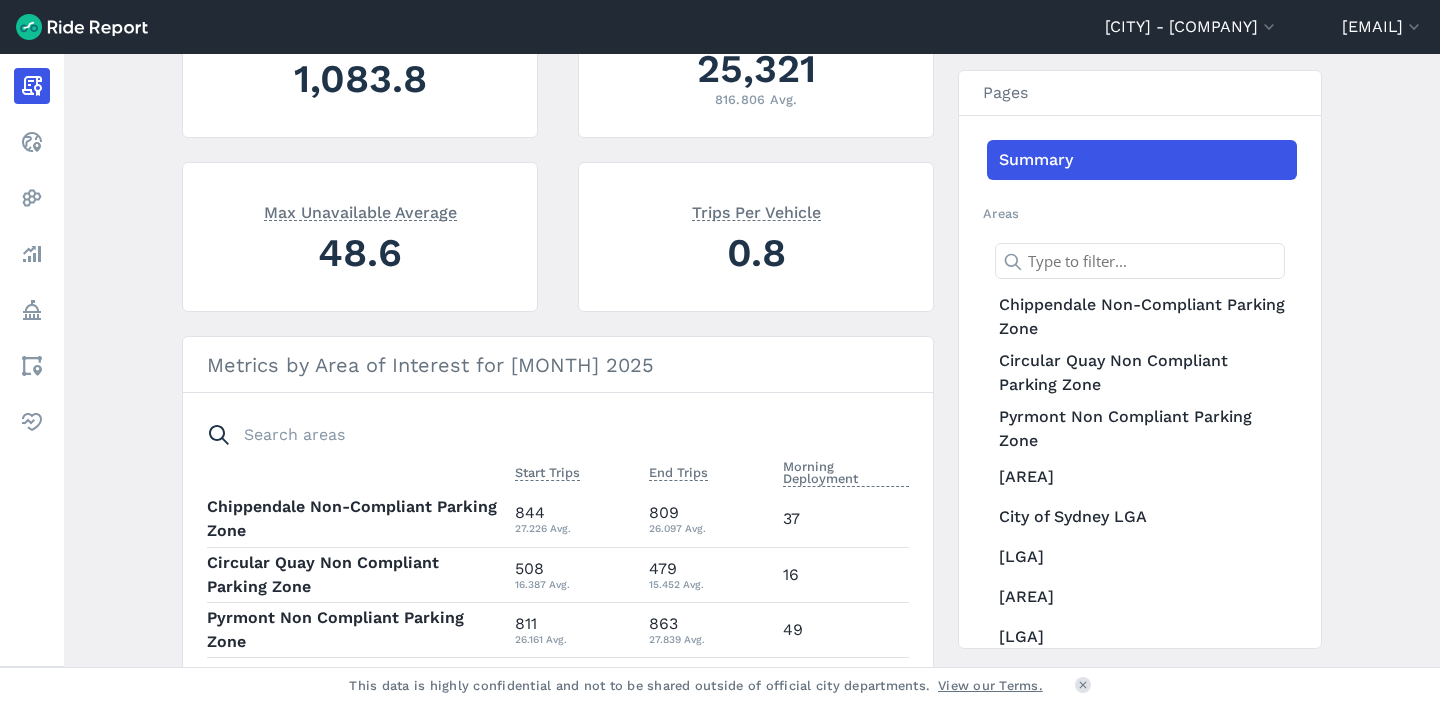 scroll, scrollTop: 519, scrollLeft: 0, axis: vertical 